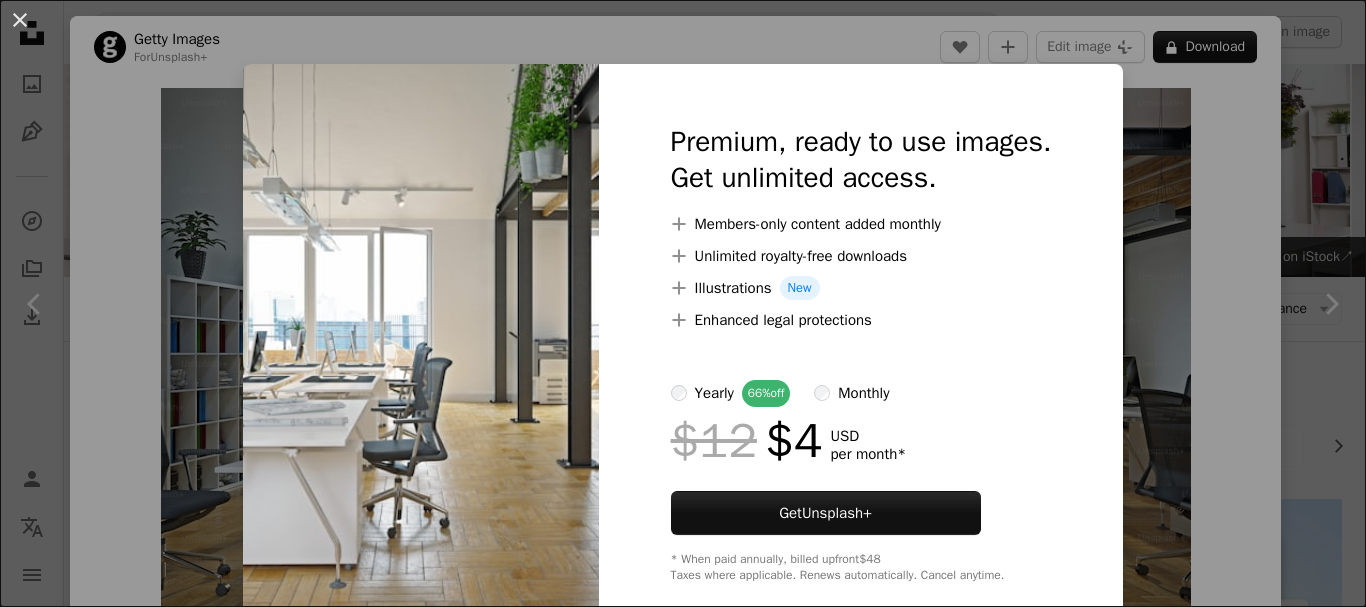 scroll, scrollTop: 762, scrollLeft: 0, axis: vertical 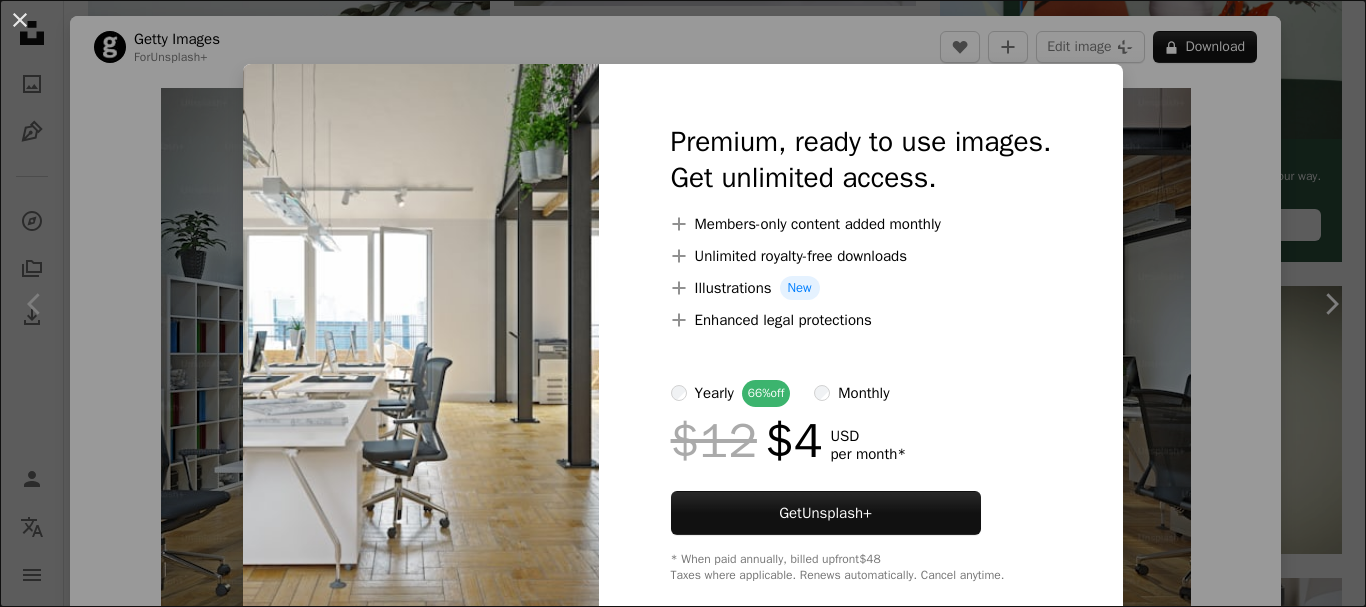 click on "An X shape Premium, ready to use images. Get unlimited access. A plus sign Members-only content added monthly A plus sign Unlimited royalty-free downloads A plus sign Illustrations  New A plus sign Enhanced legal protections yearly 66%  off monthly $12   $4 USD per month * Get  Unsplash+ * When paid annually, billed upfront  $48 Taxes where applicable. Renews automatically. Cancel anytime." at bounding box center [683, 303] 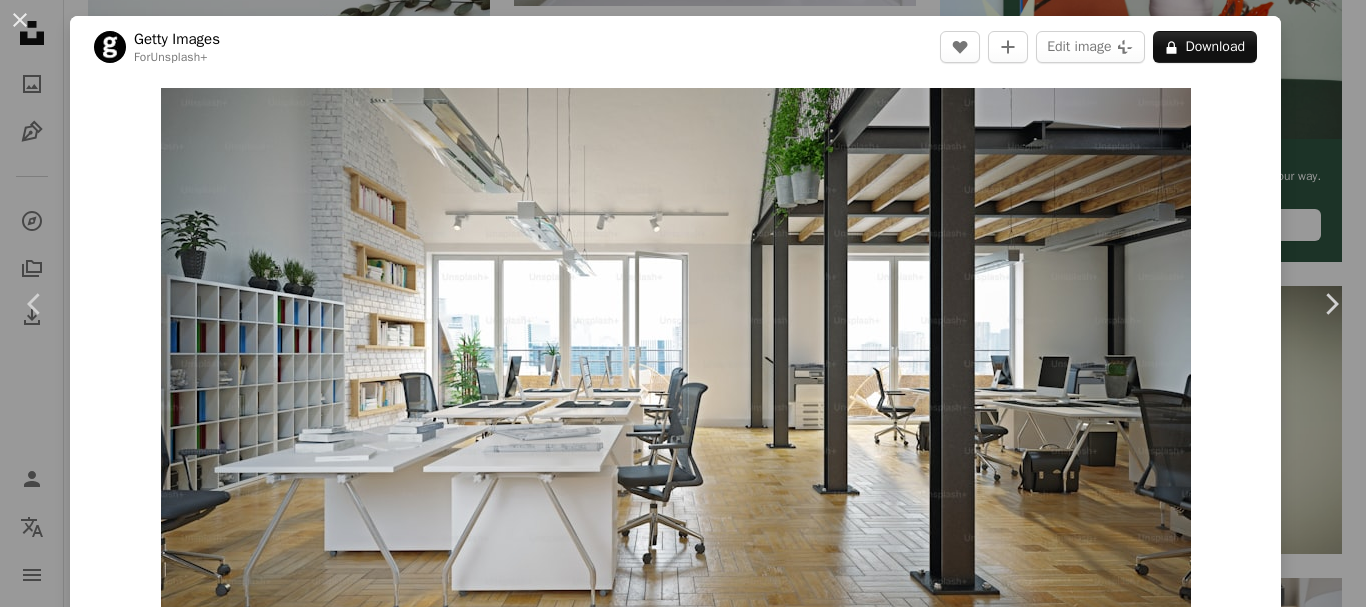click on "A lock   Download" at bounding box center (1205, 47) 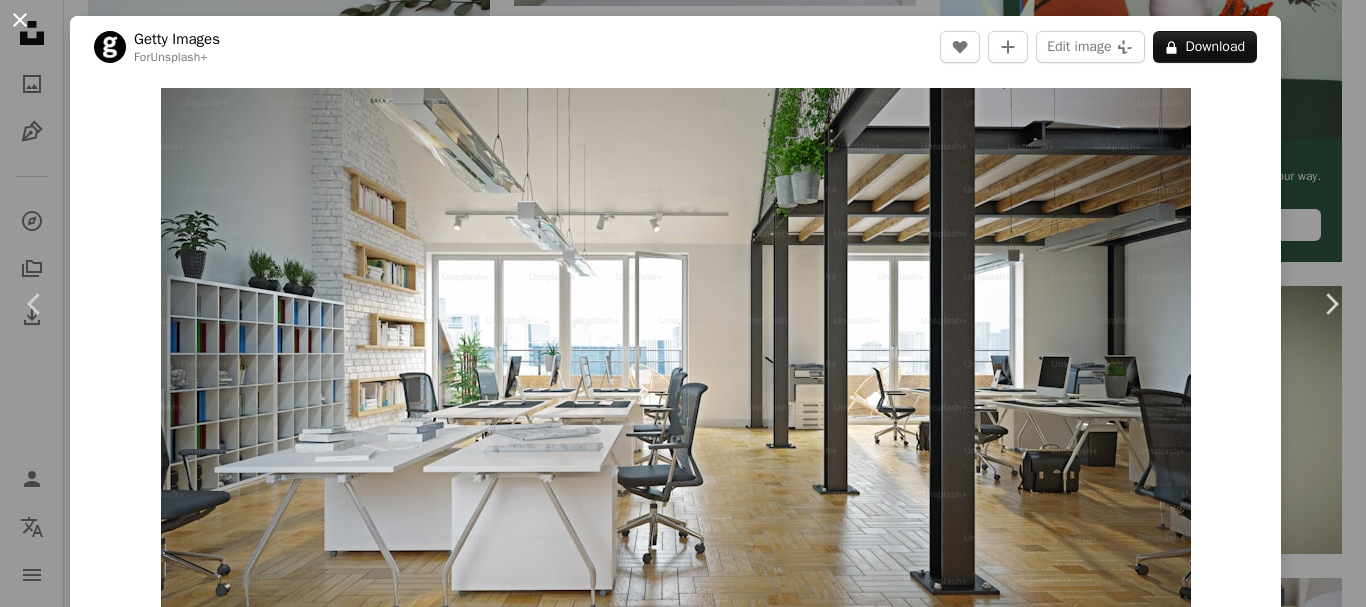 click on "An X shape" at bounding box center [20, 20] 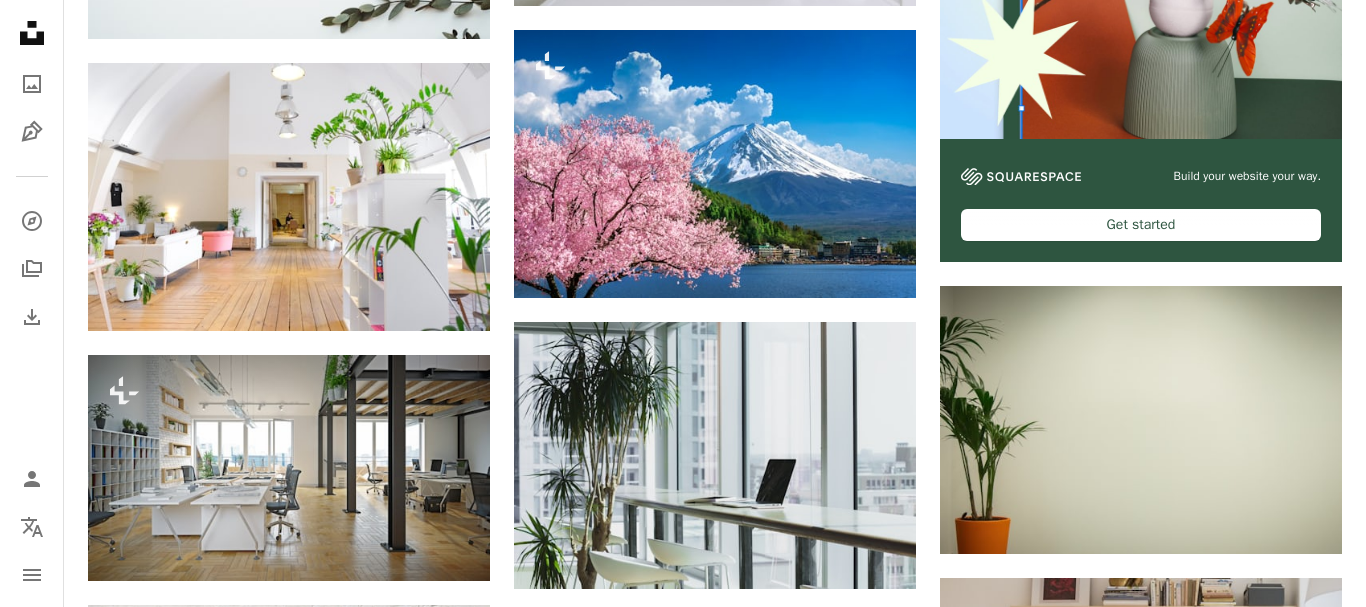 scroll, scrollTop: 761, scrollLeft: 0, axis: vertical 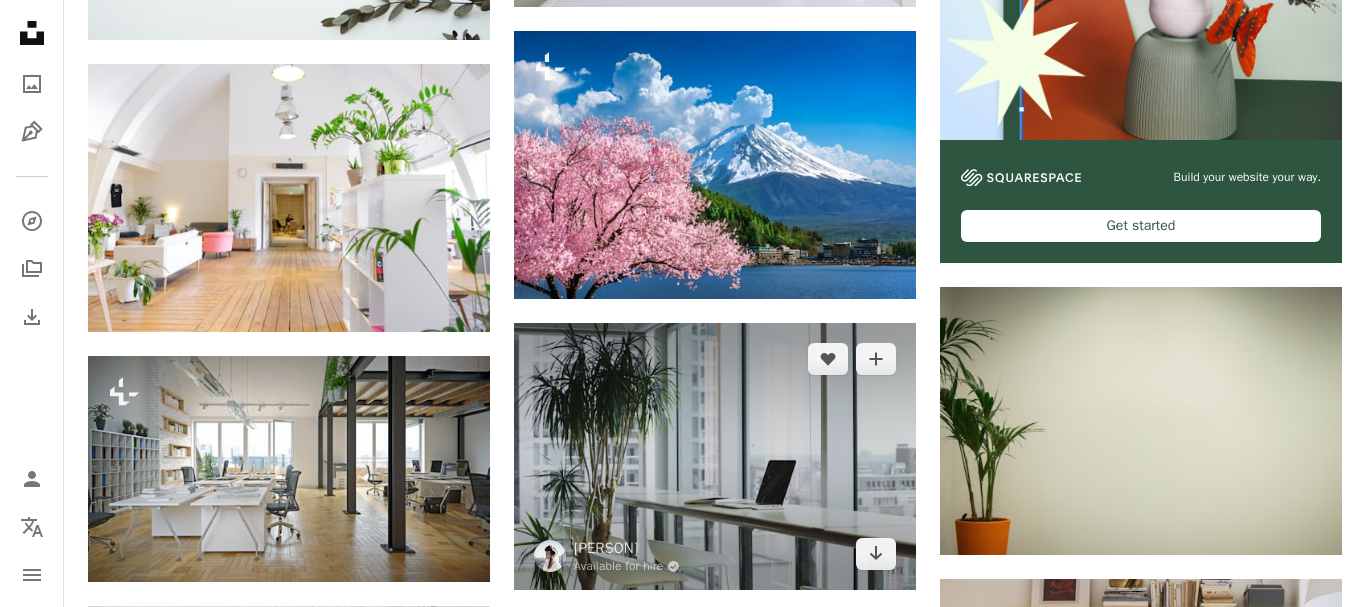 click at bounding box center (715, 457) 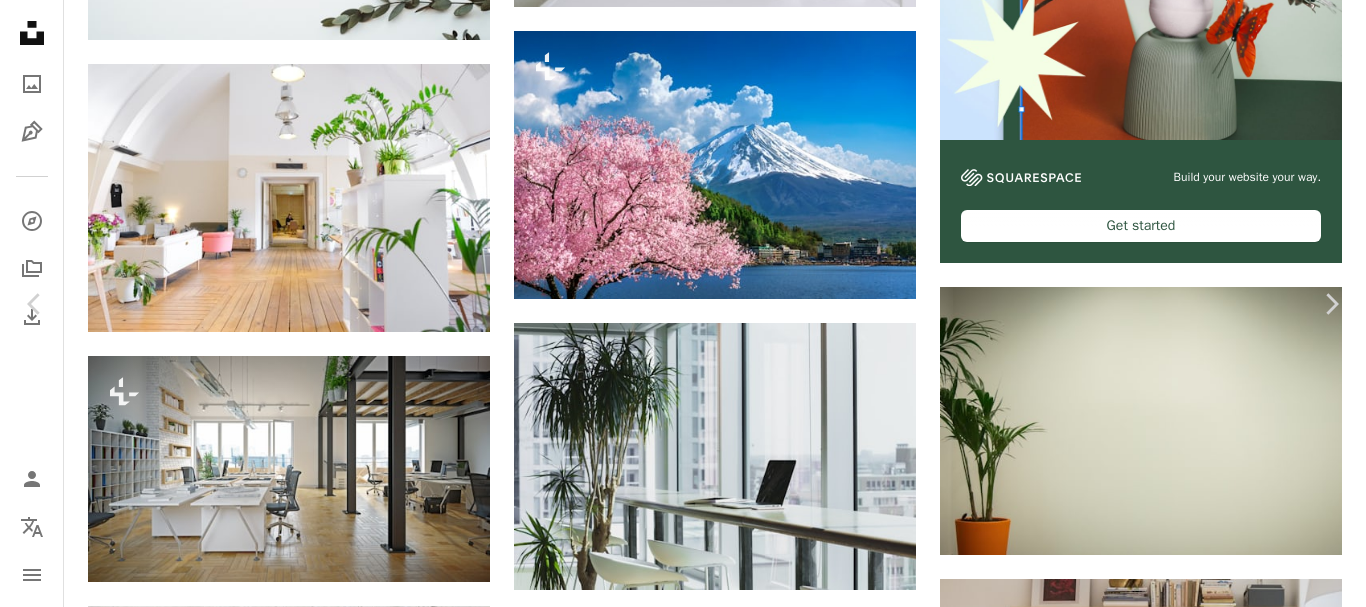 click on "Download free" at bounding box center [1167, 3199] 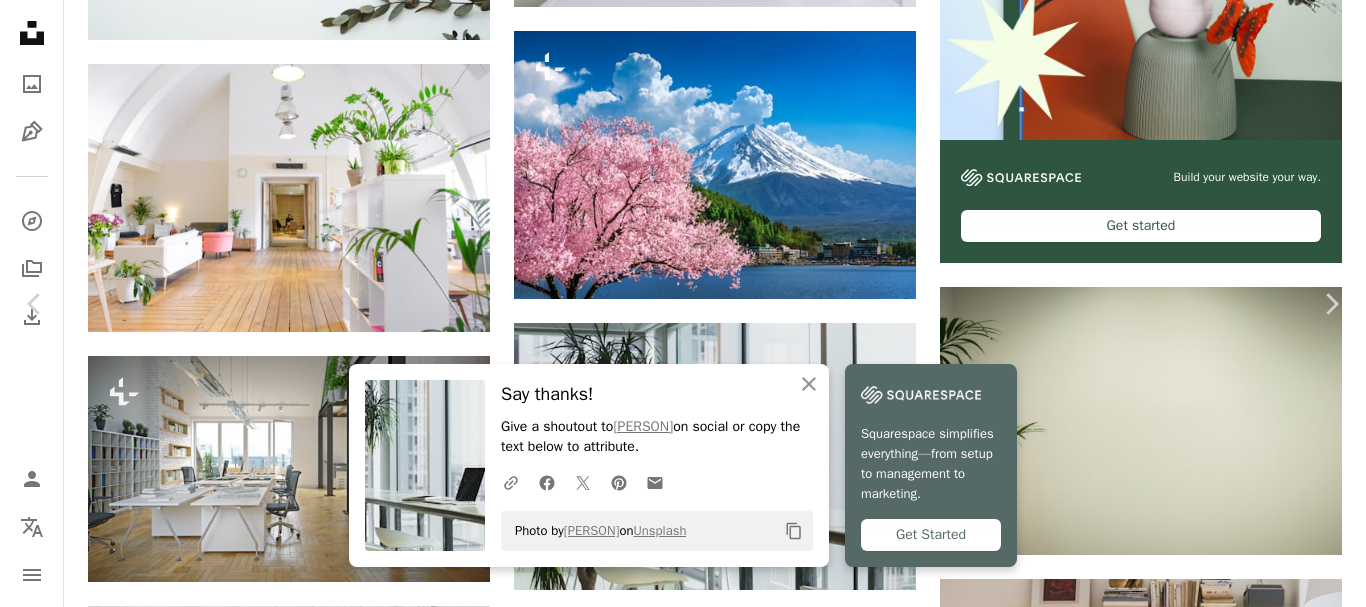 click at bounding box center [676, 3530] 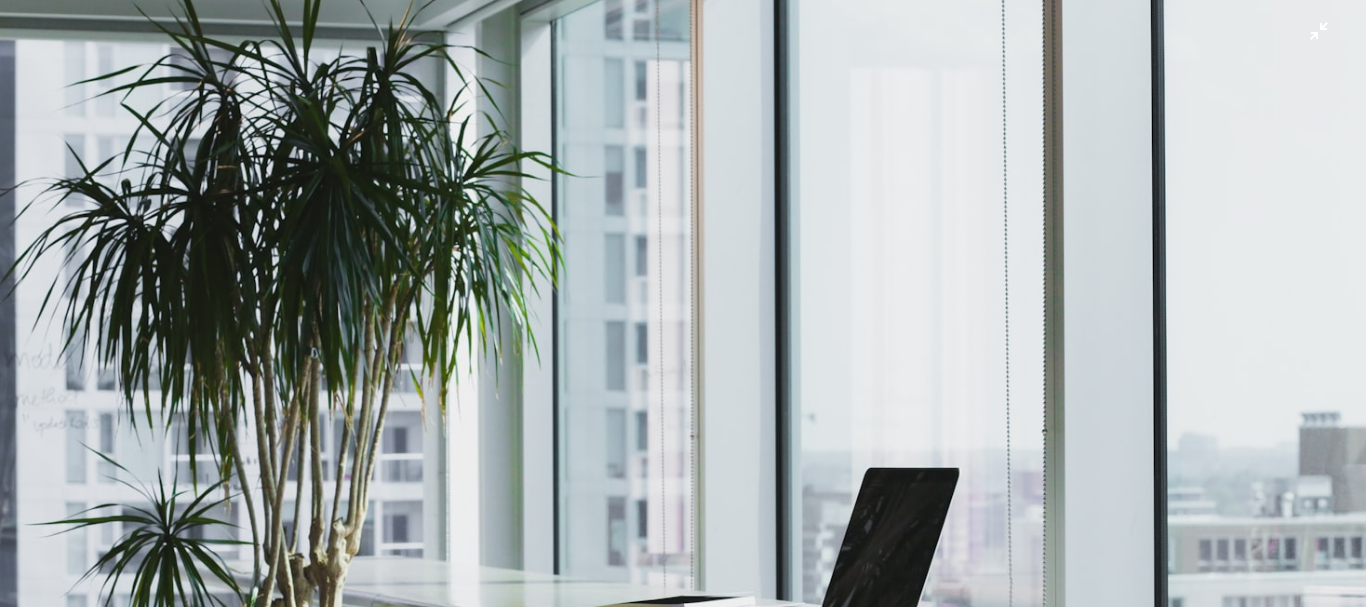 scroll, scrollTop: 152, scrollLeft: 0, axis: vertical 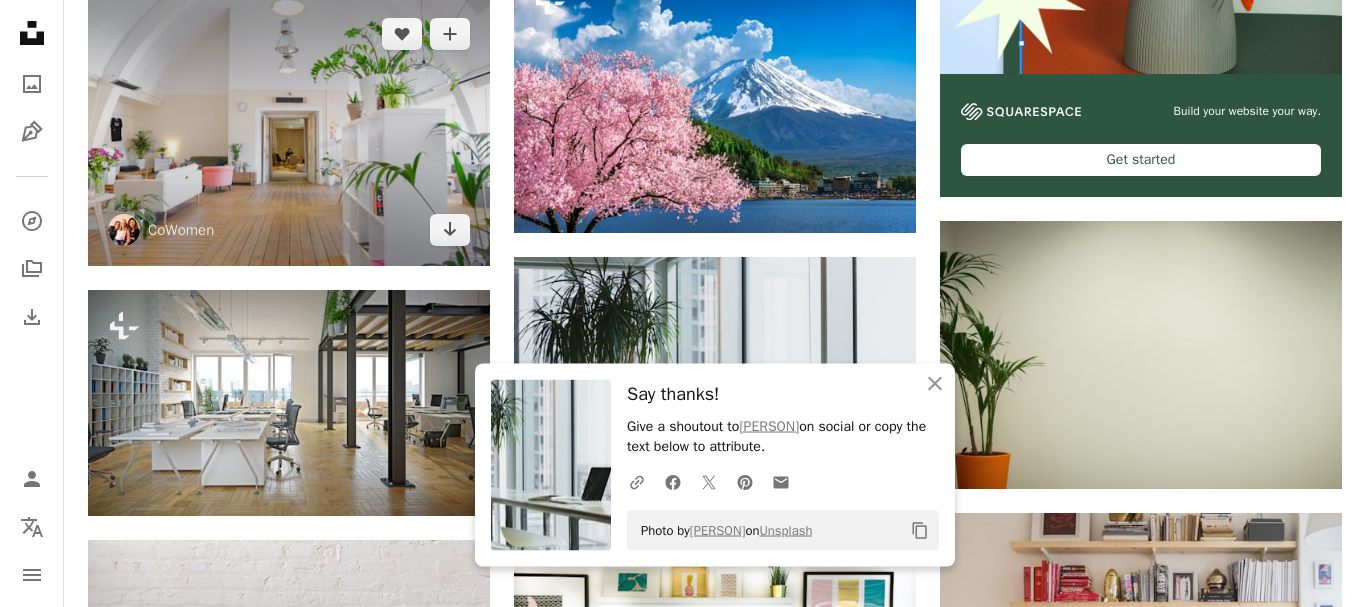 click at bounding box center (289, 132) 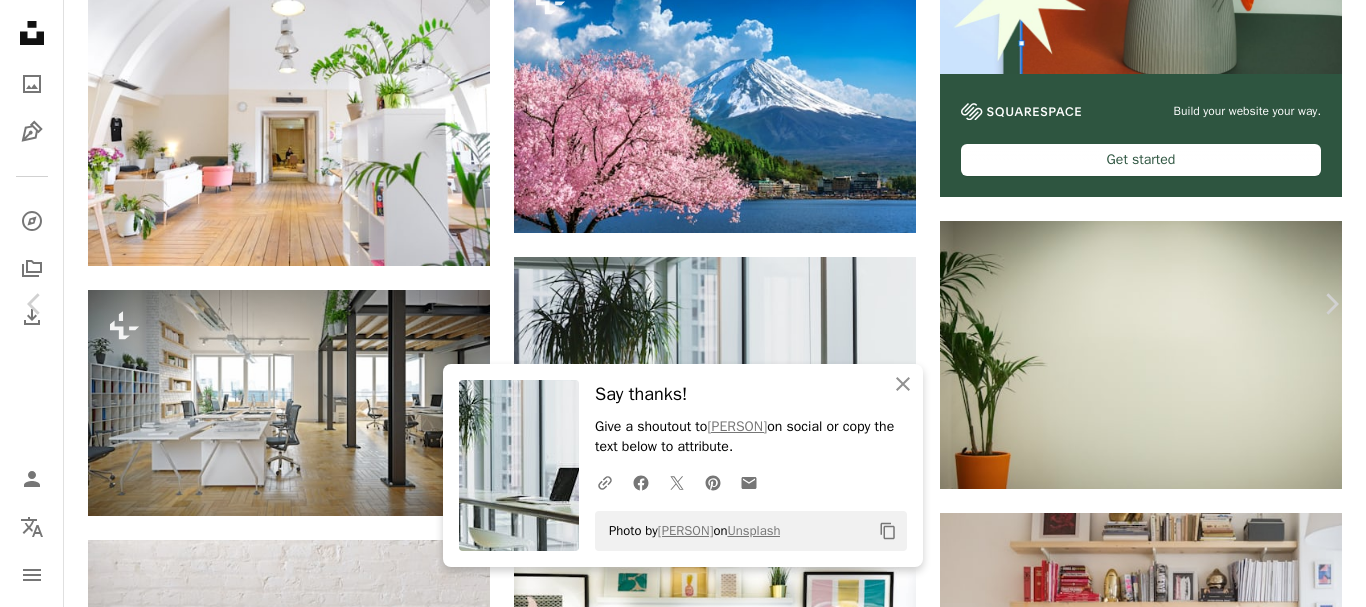click on "Download free" at bounding box center [1167, 3133] 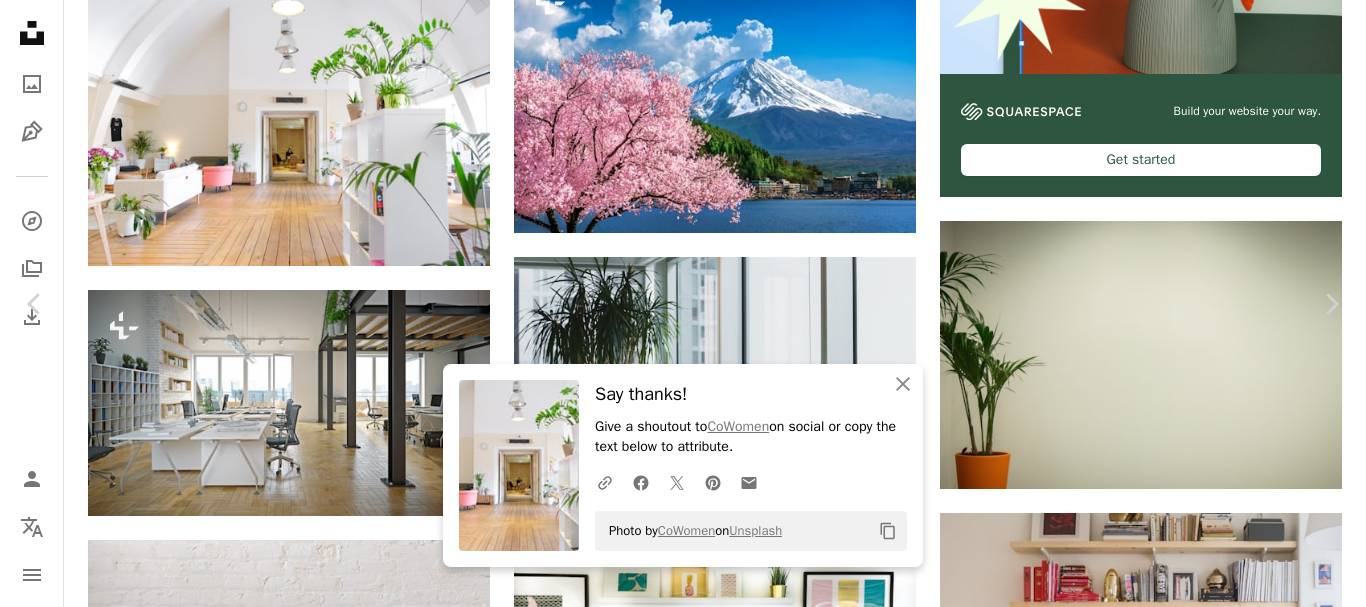 click on "Download free" at bounding box center (1167, 3133) 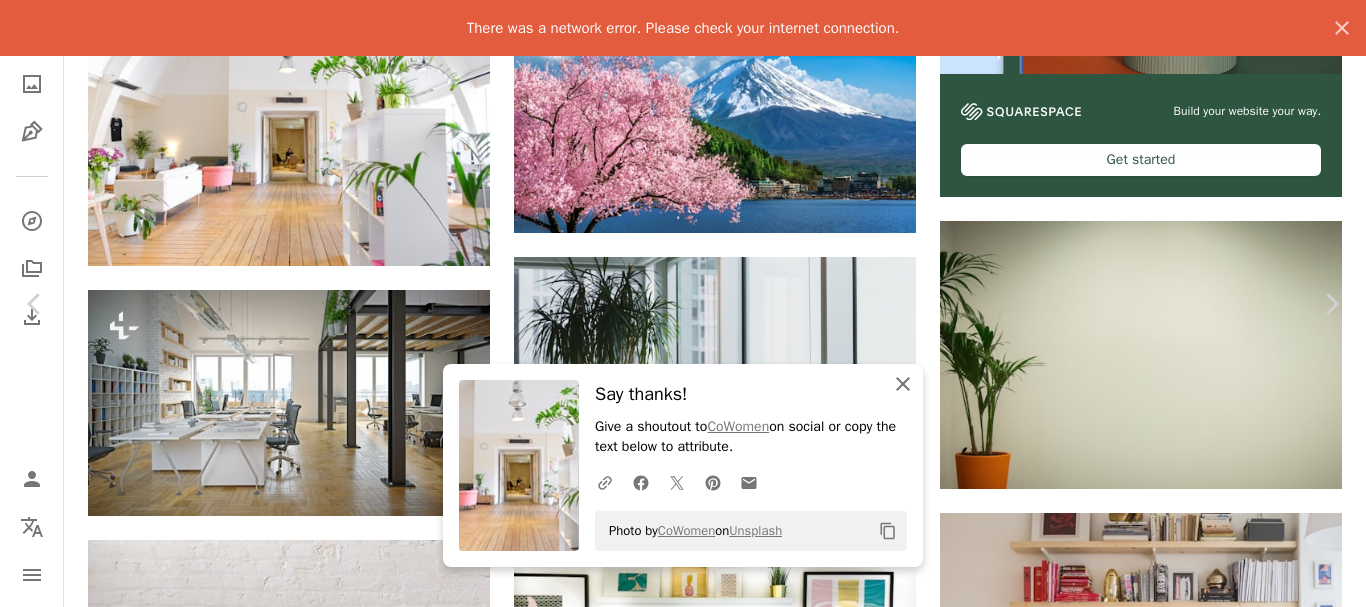 click on "An X shape" 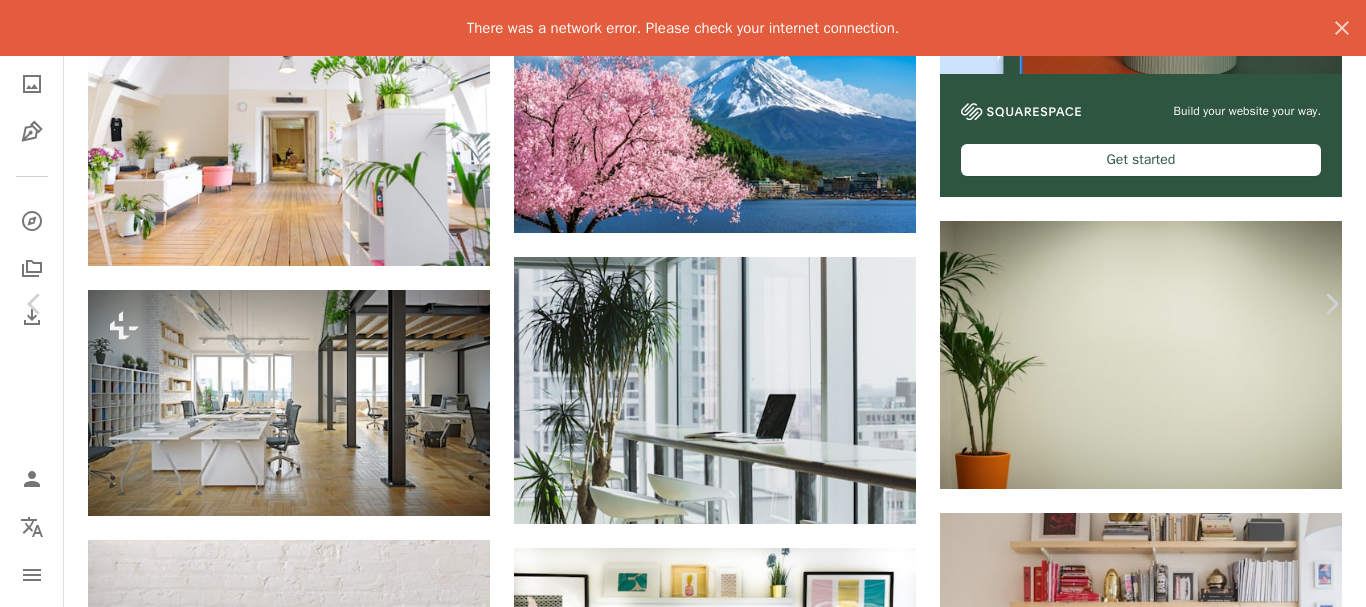 scroll, scrollTop: 567, scrollLeft: 0, axis: vertical 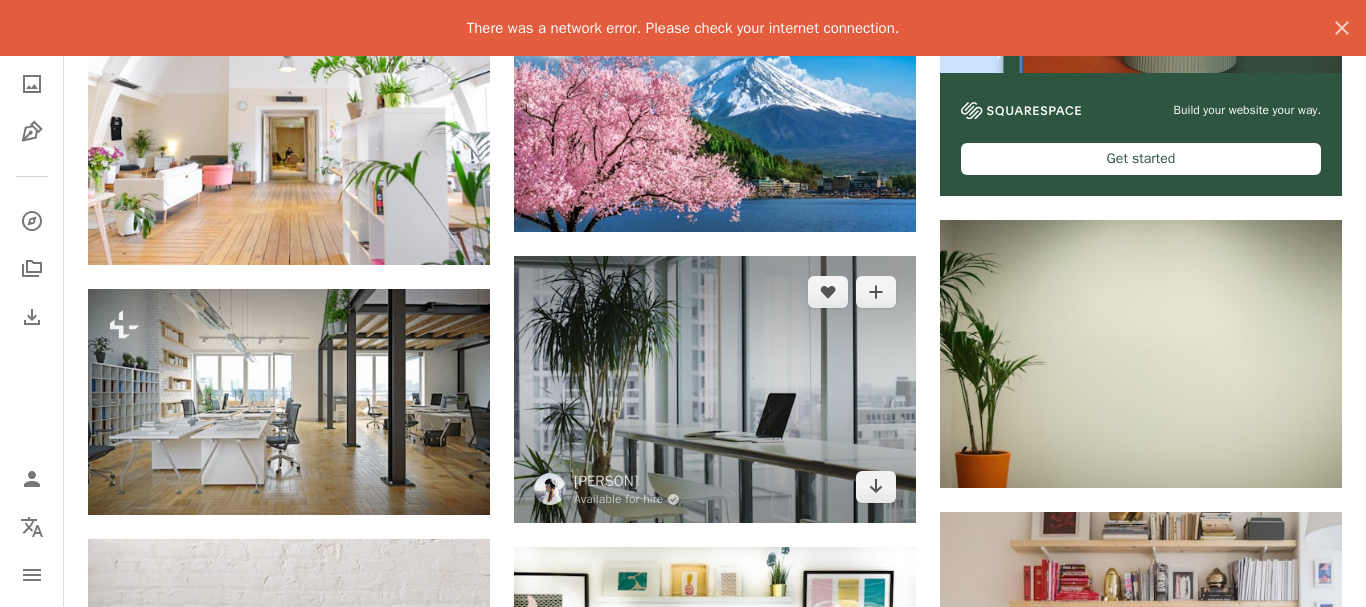 click at bounding box center [715, 390] 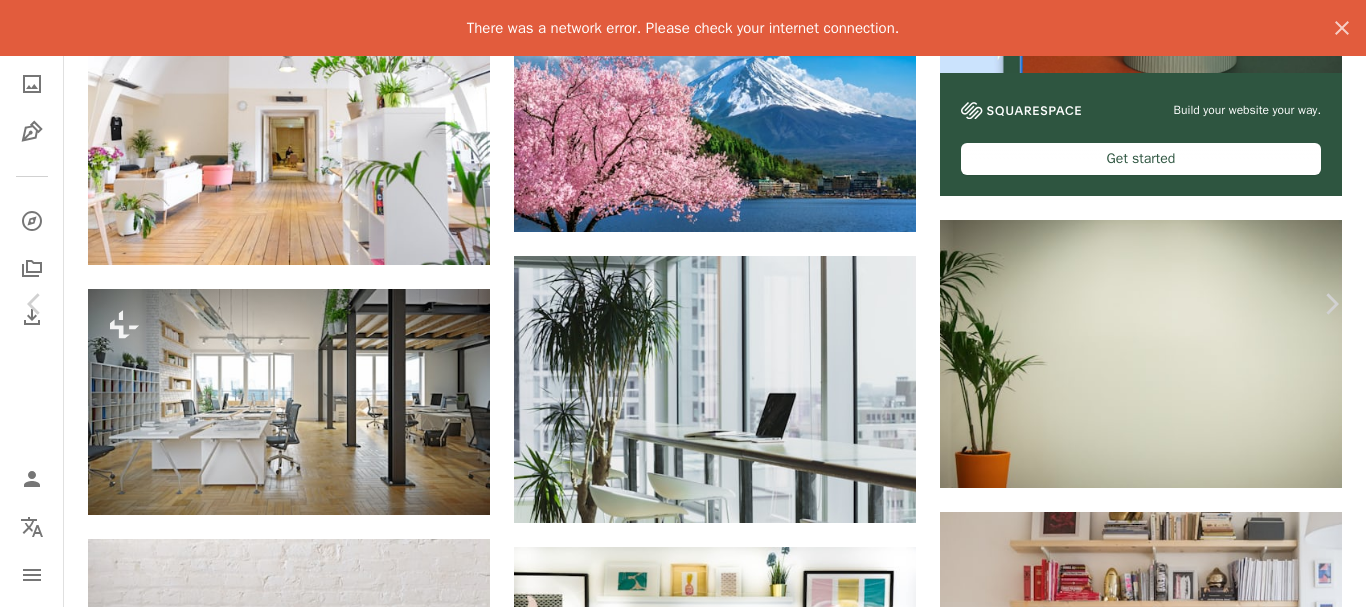 click on "Download free" at bounding box center [1167, 3132] 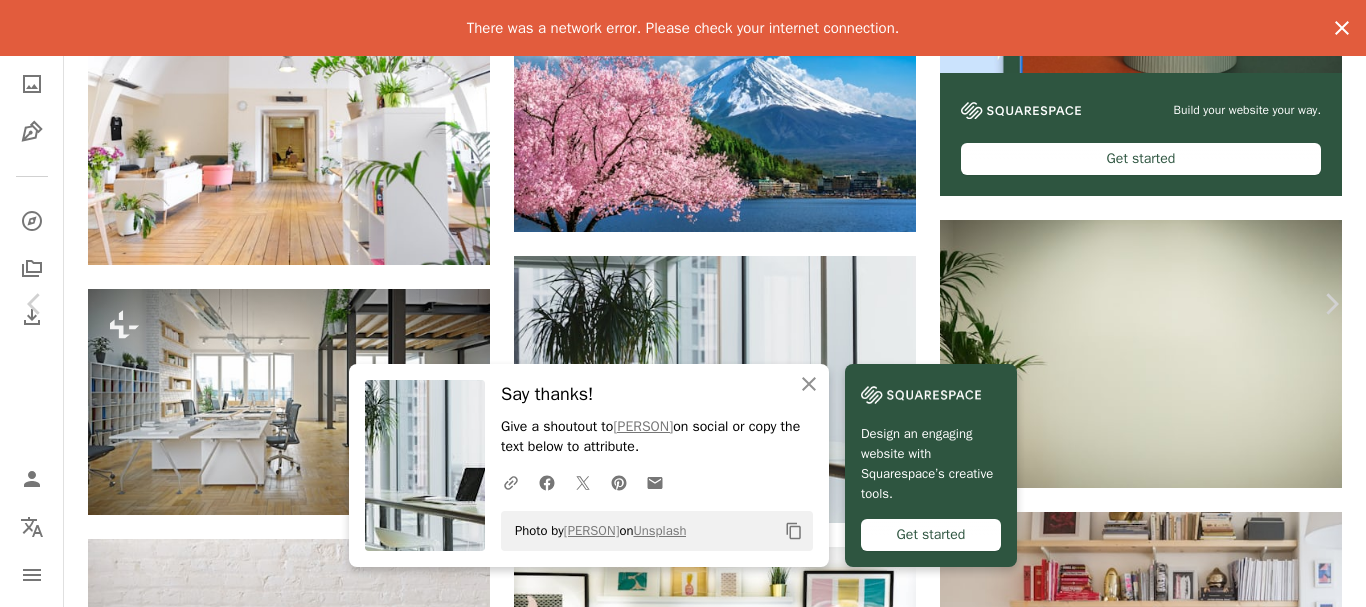 click on "An X shape" 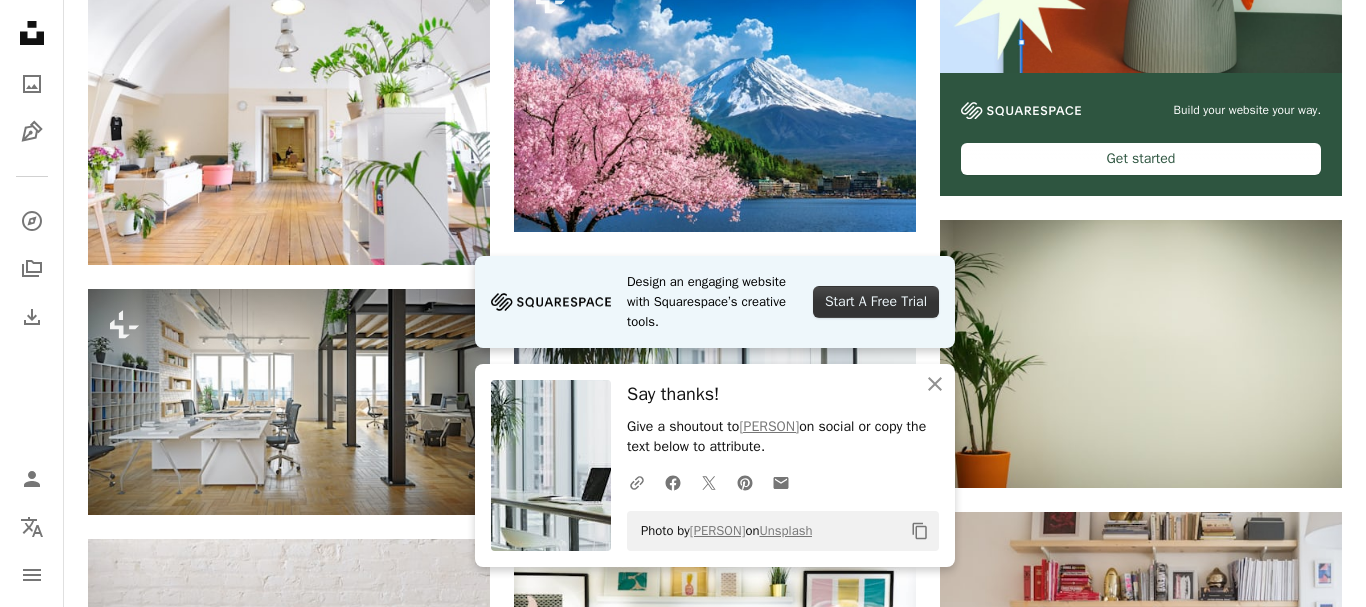 click on "Start A Free Trial" at bounding box center (876, 302) 